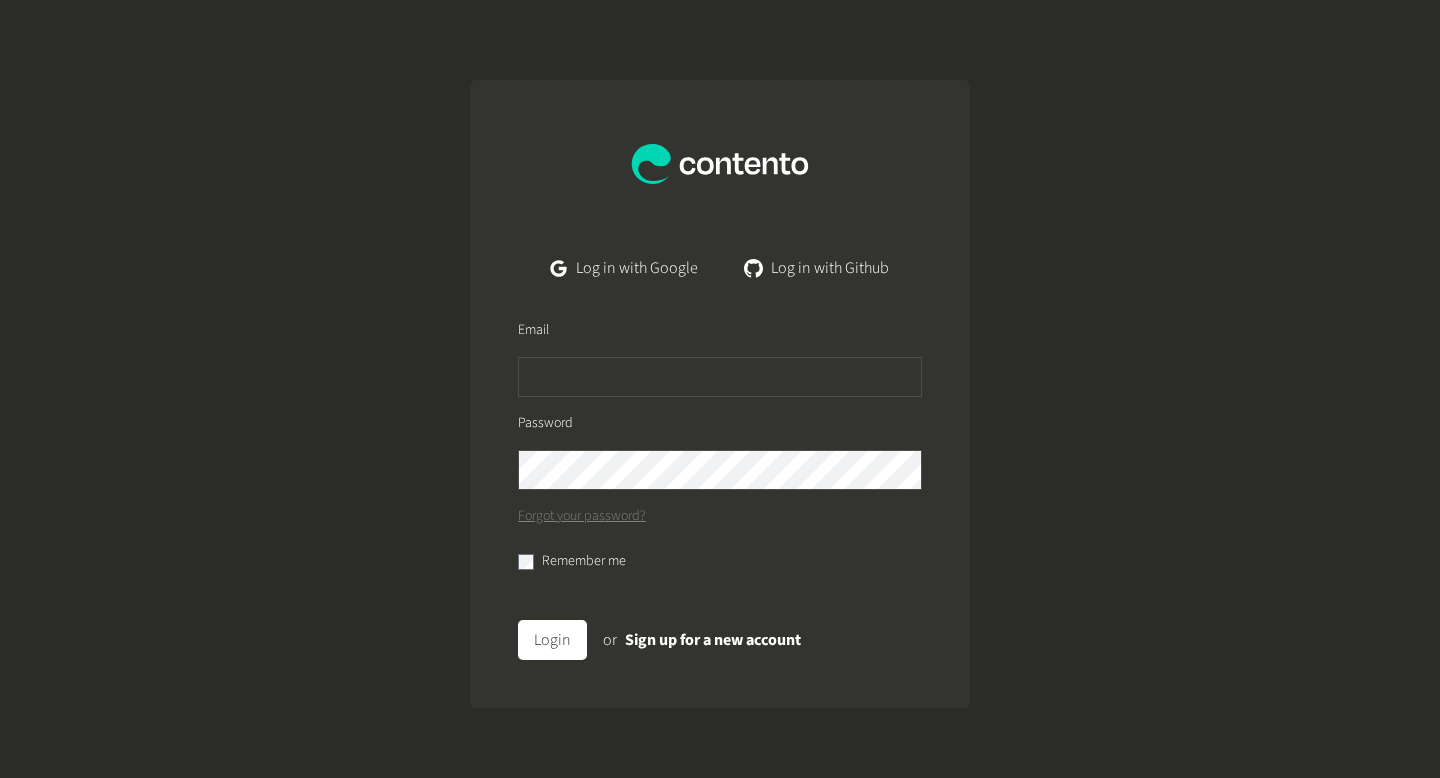 scroll, scrollTop: 0, scrollLeft: 0, axis: both 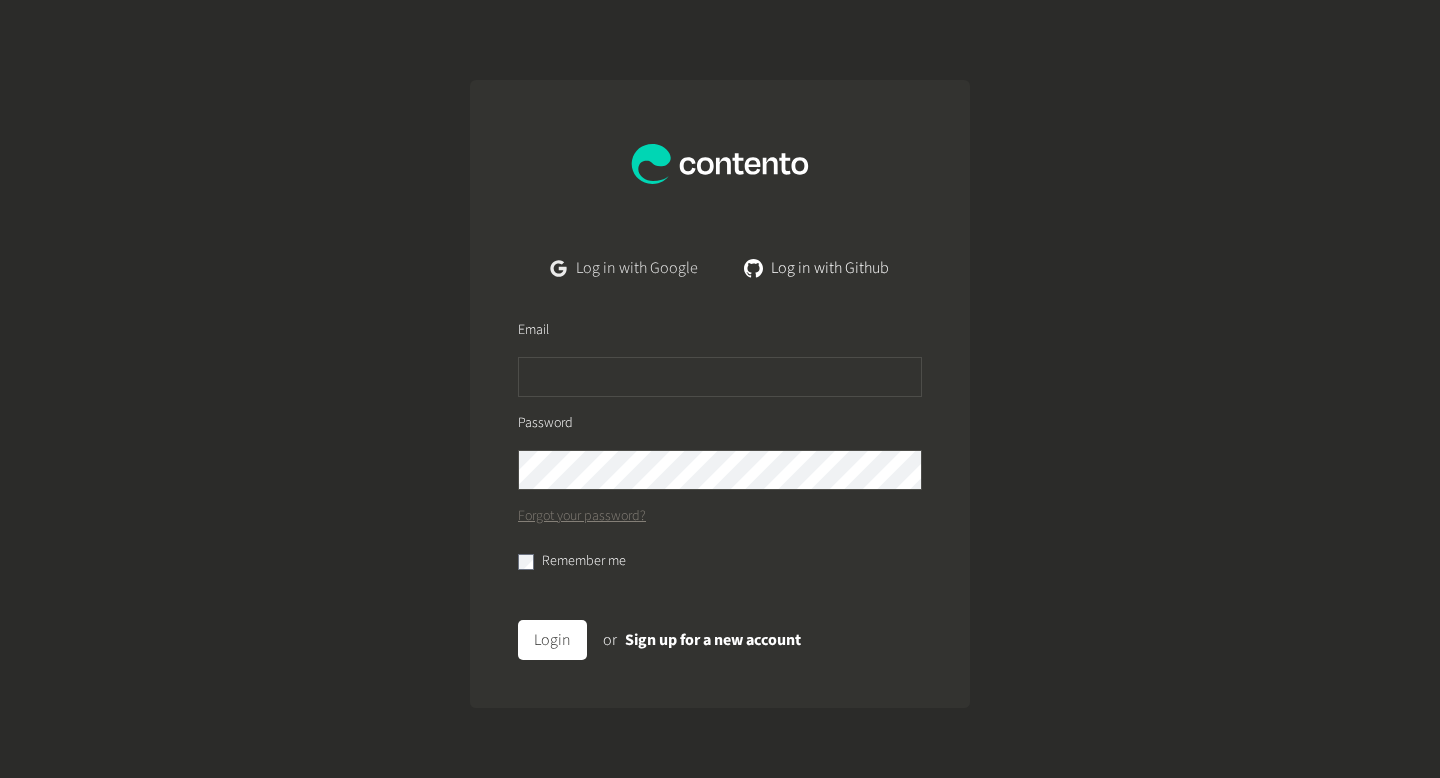 click on "Log in with Google" 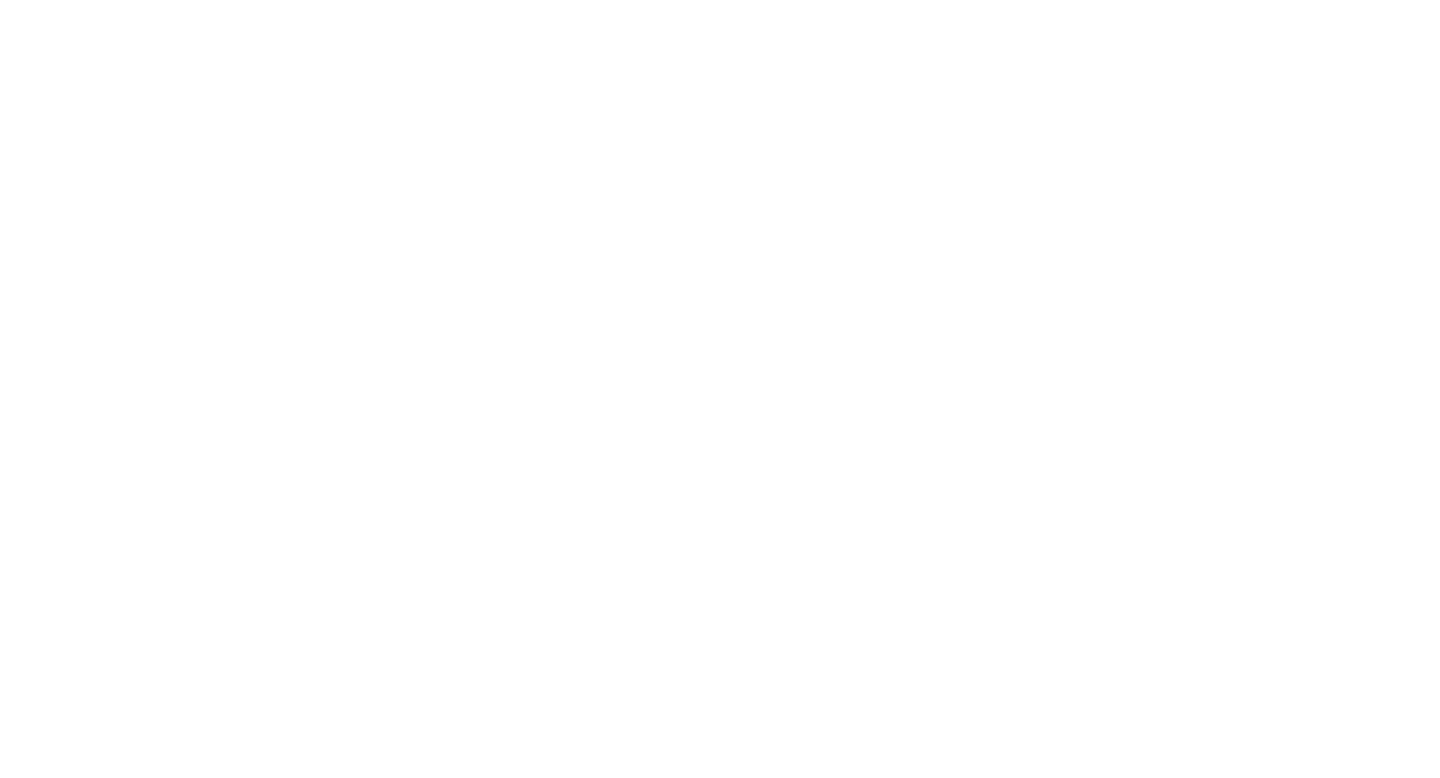 scroll, scrollTop: 0, scrollLeft: 0, axis: both 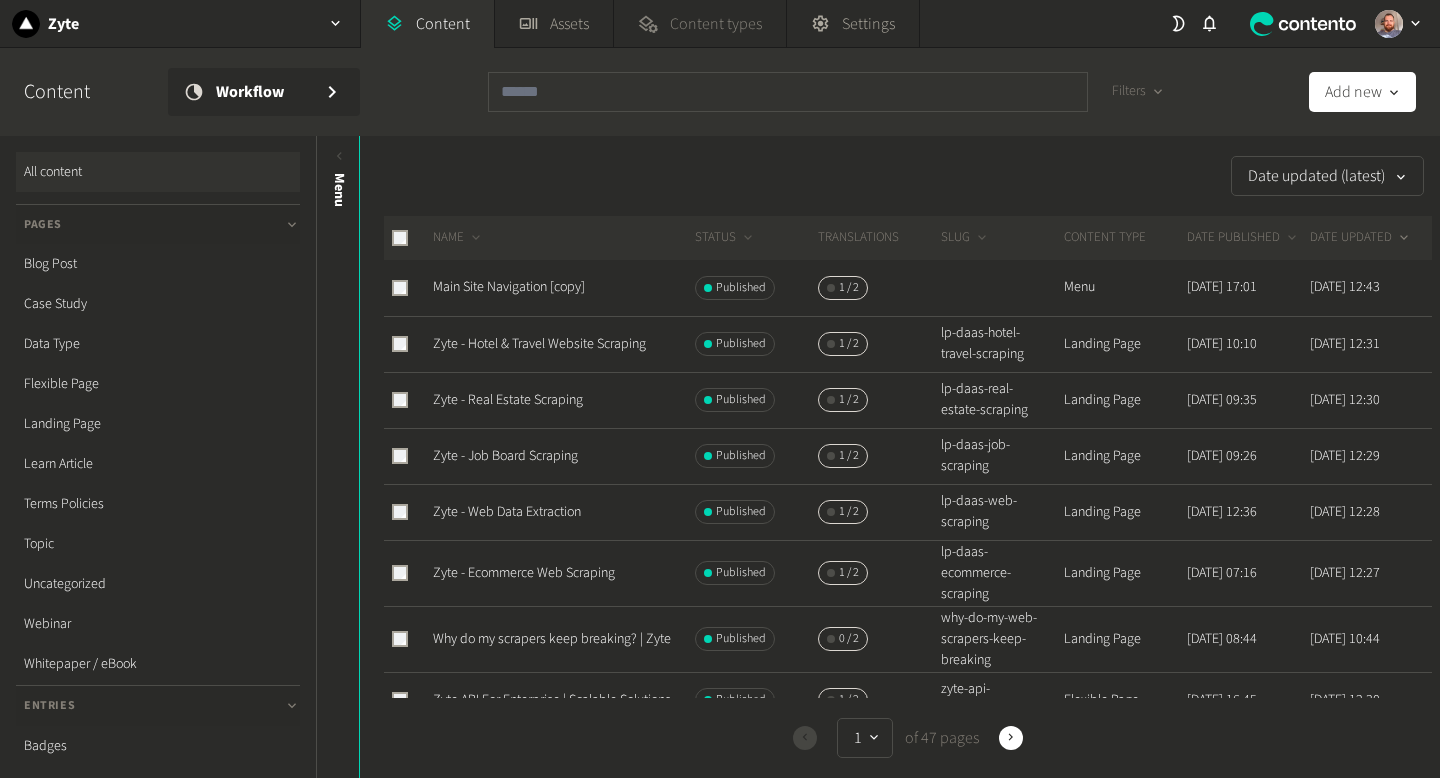 click on "Content types" 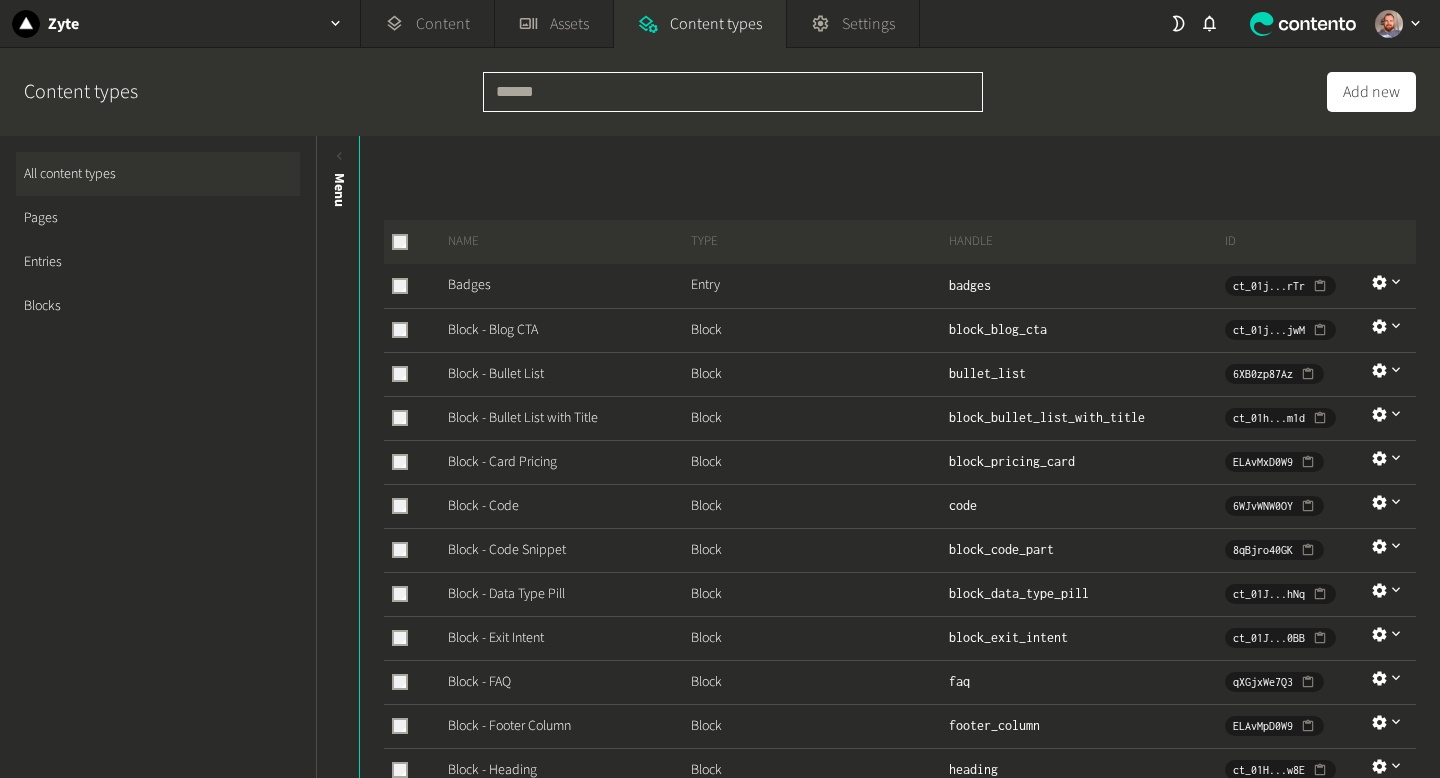 click 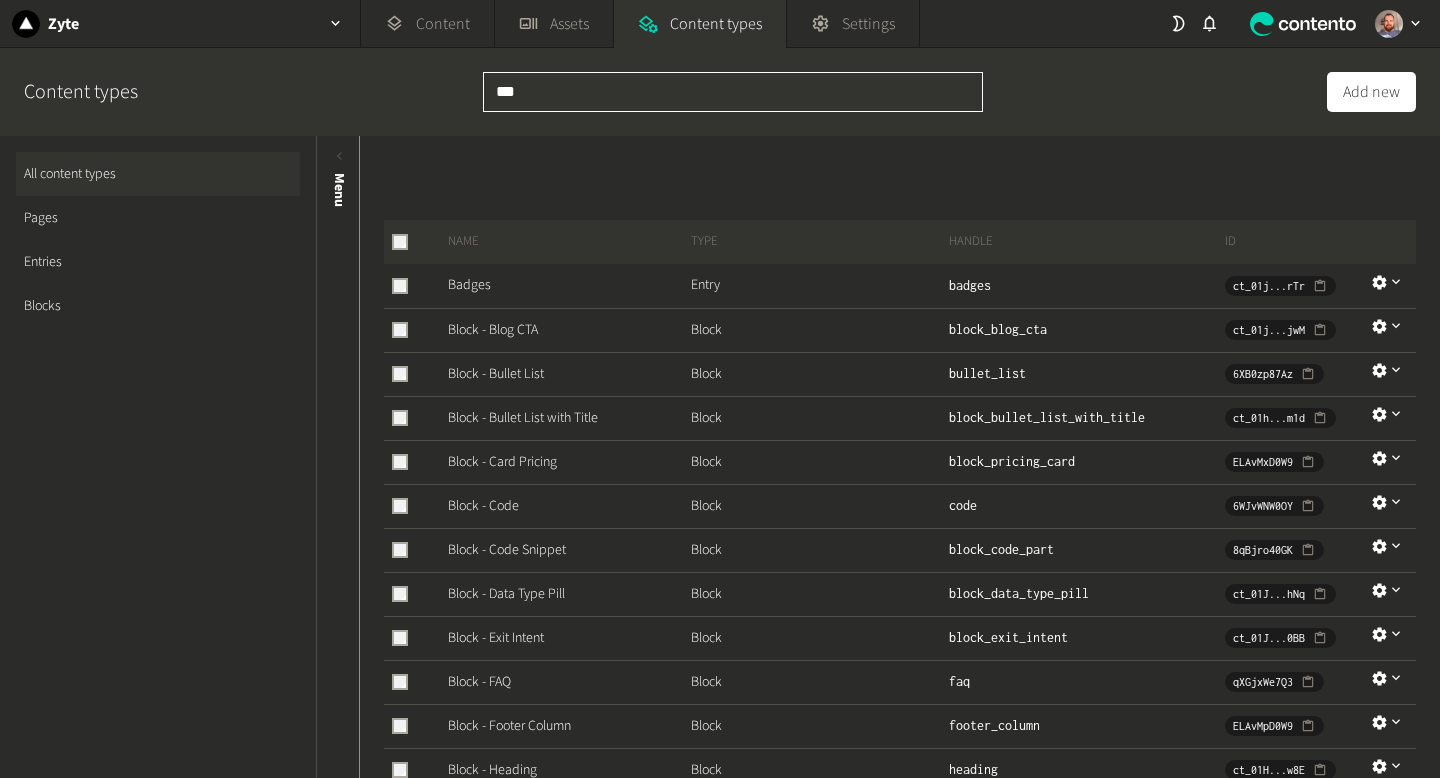 type on "****" 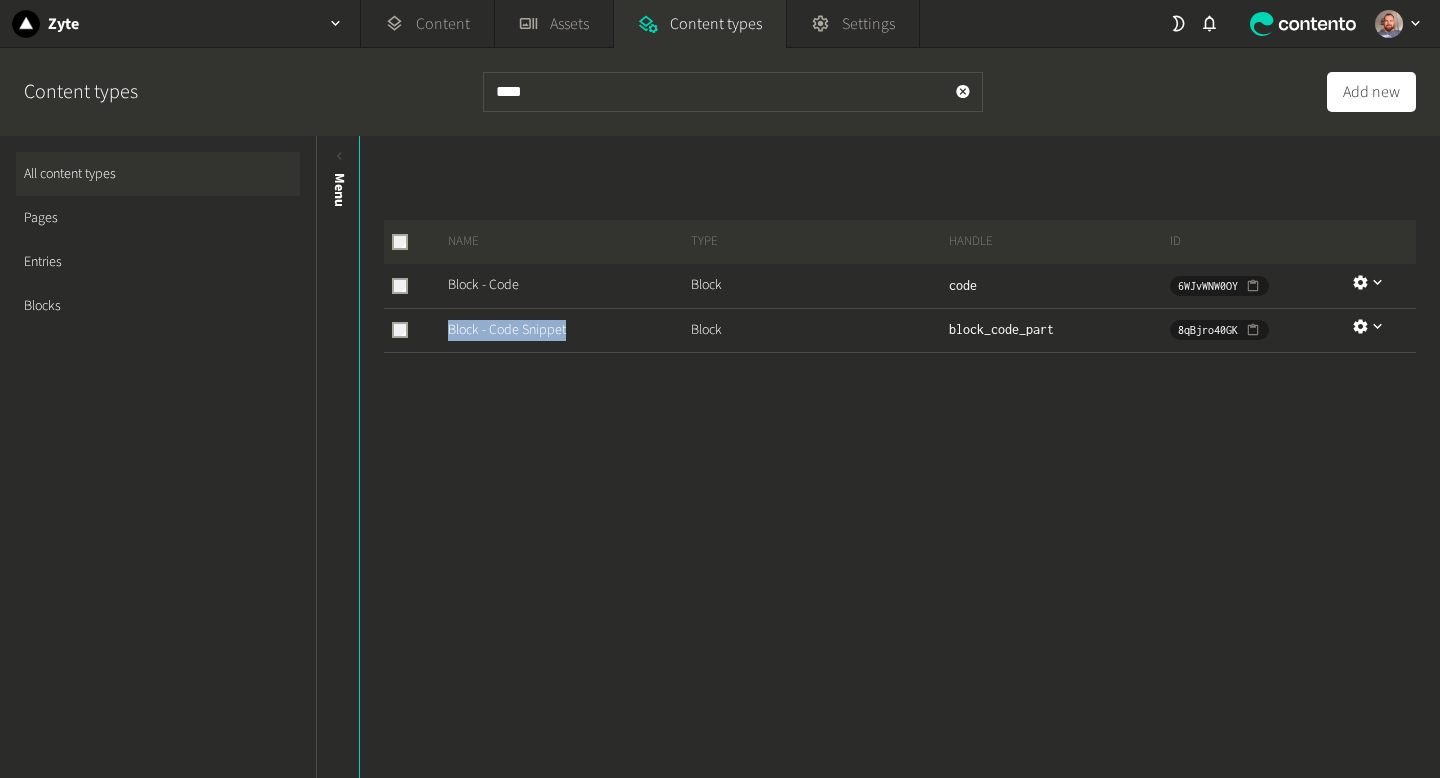 drag, startPoint x: 572, startPoint y: 333, endPoint x: 443, endPoint y: 336, distance: 129.03488 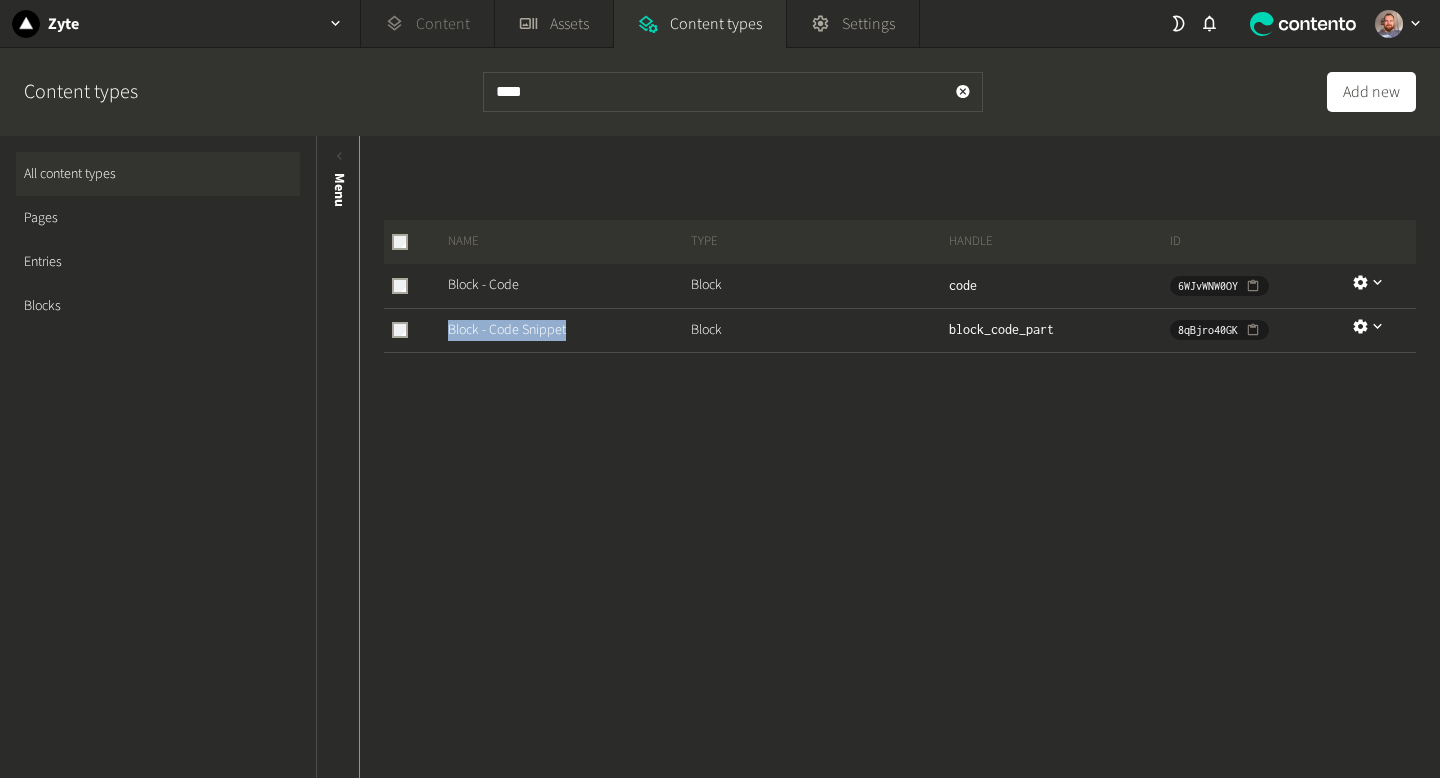 click on "Content" 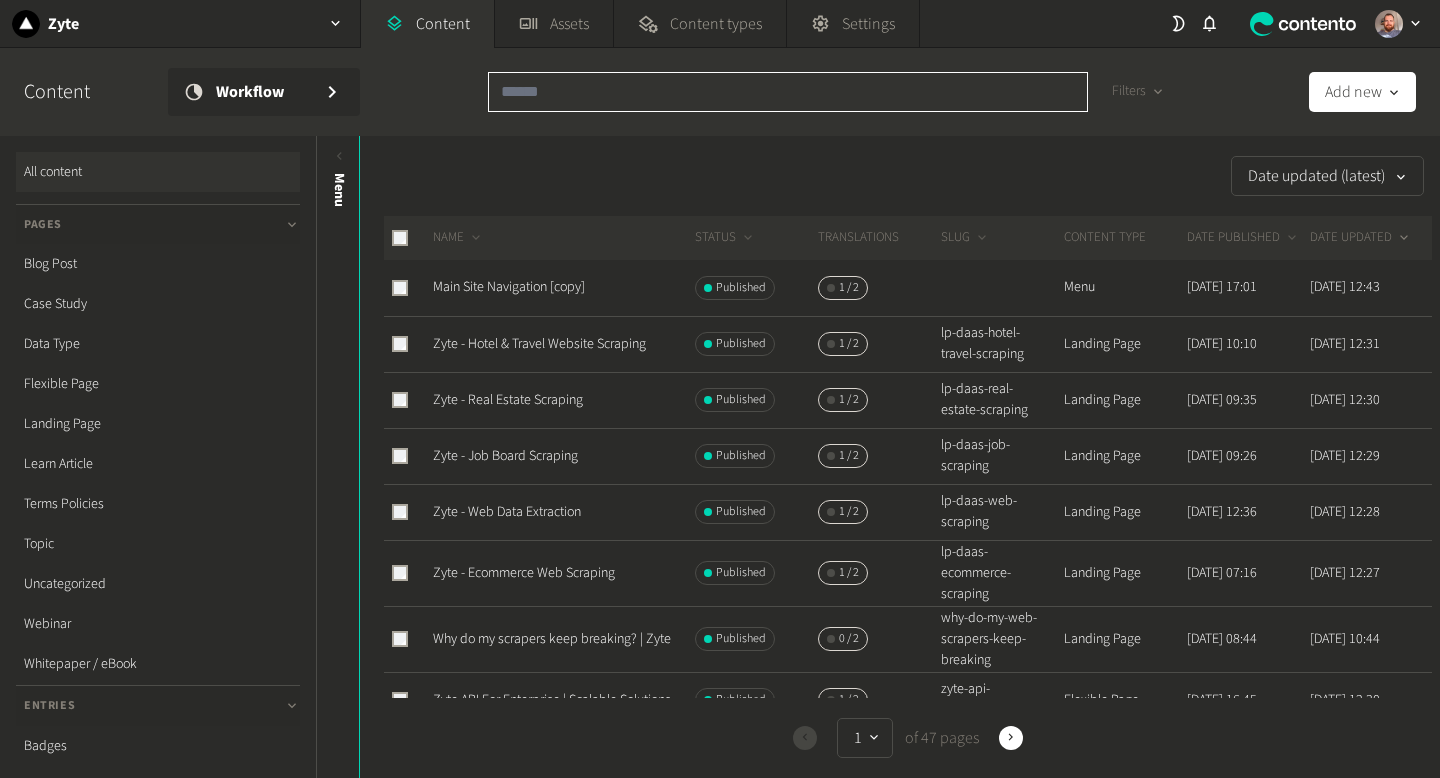 click 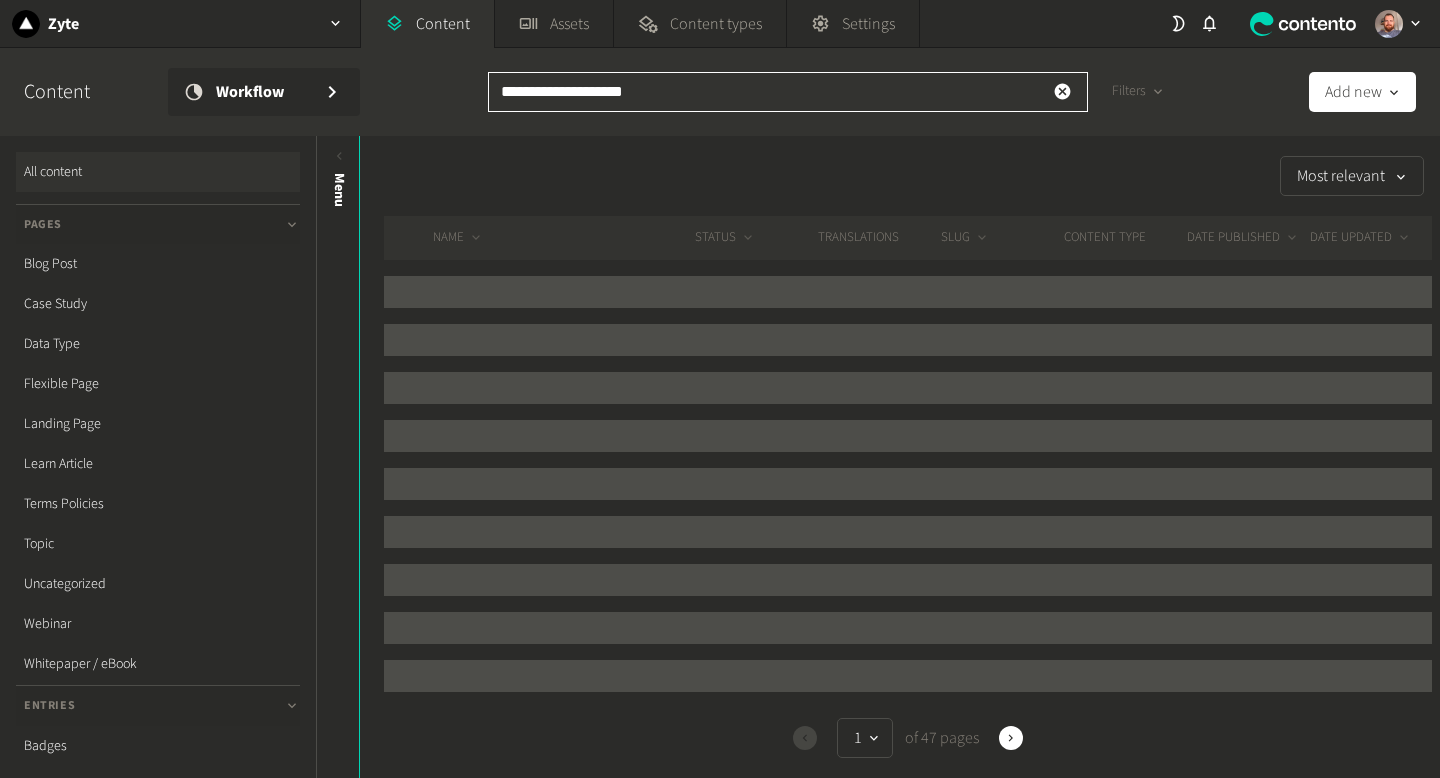 type on "**********" 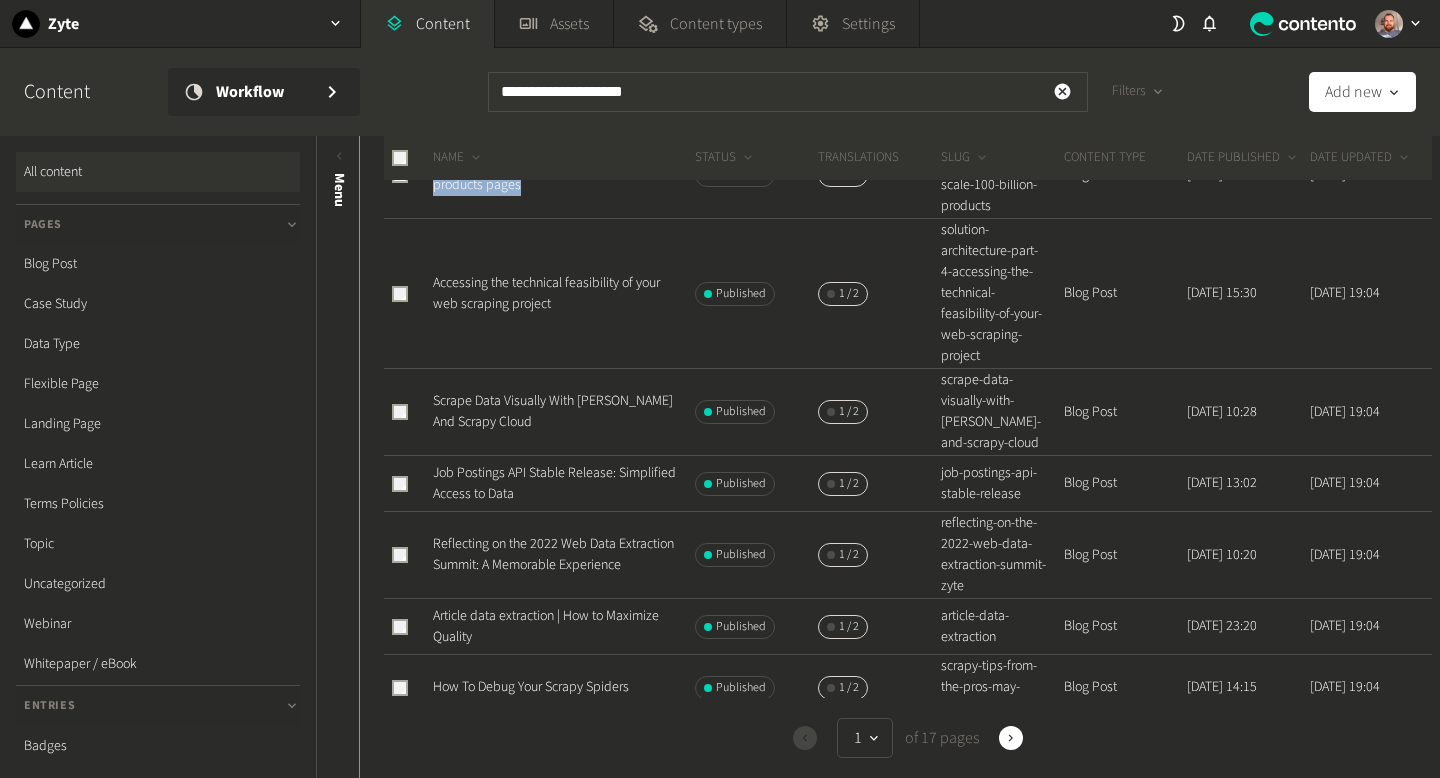 scroll, scrollTop: 130, scrollLeft: 0, axis: vertical 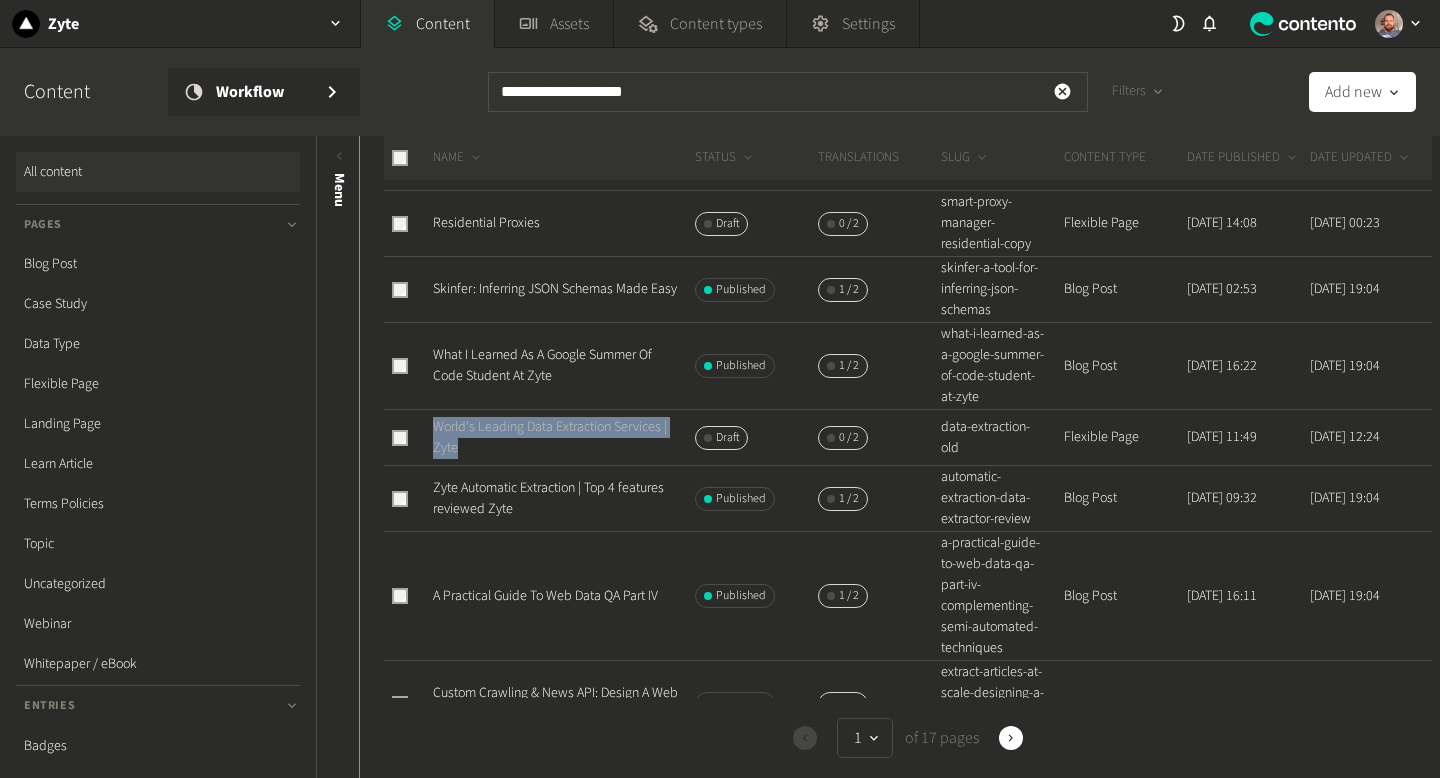 click on "World's Leading Data Extraction Services | Zyte" 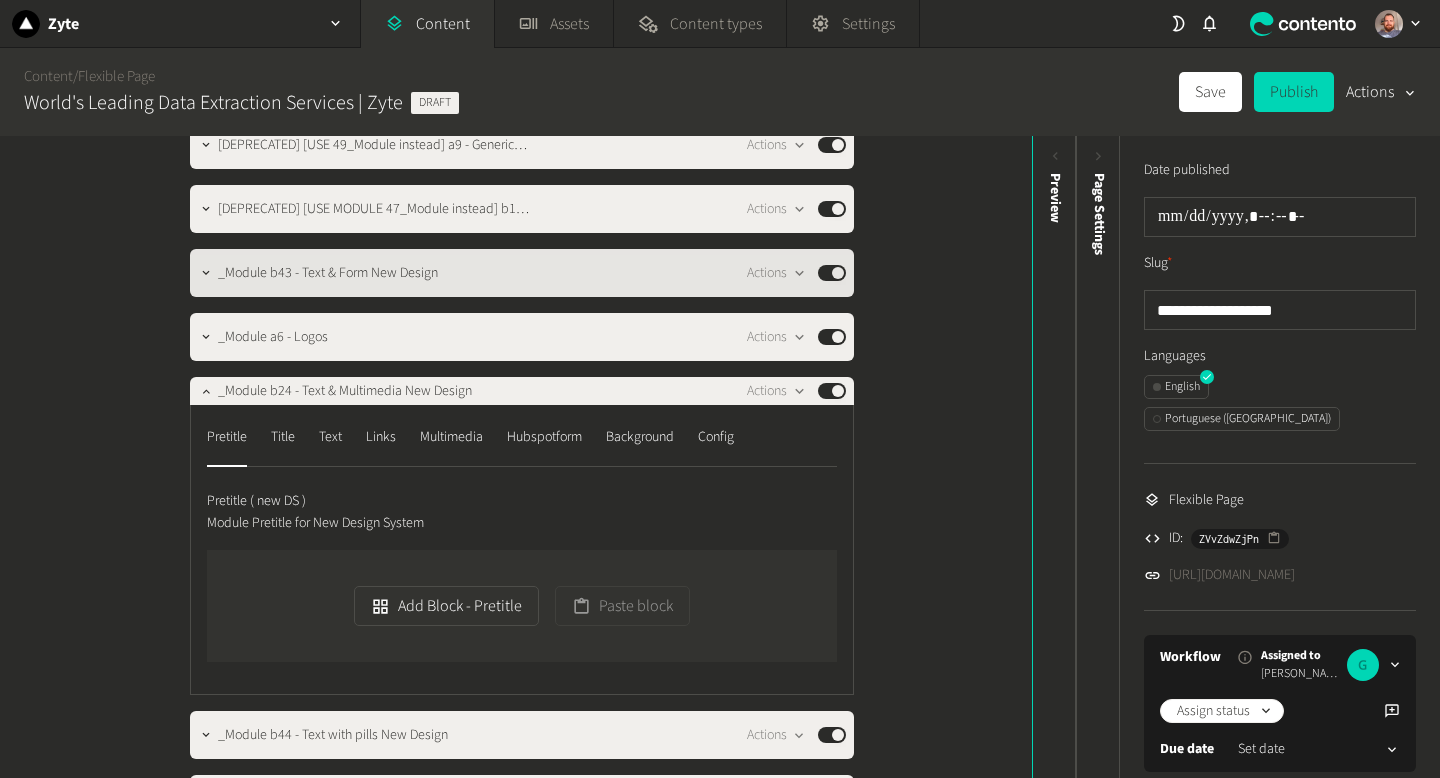 scroll, scrollTop: 150, scrollLeft: 0, axis: vertical 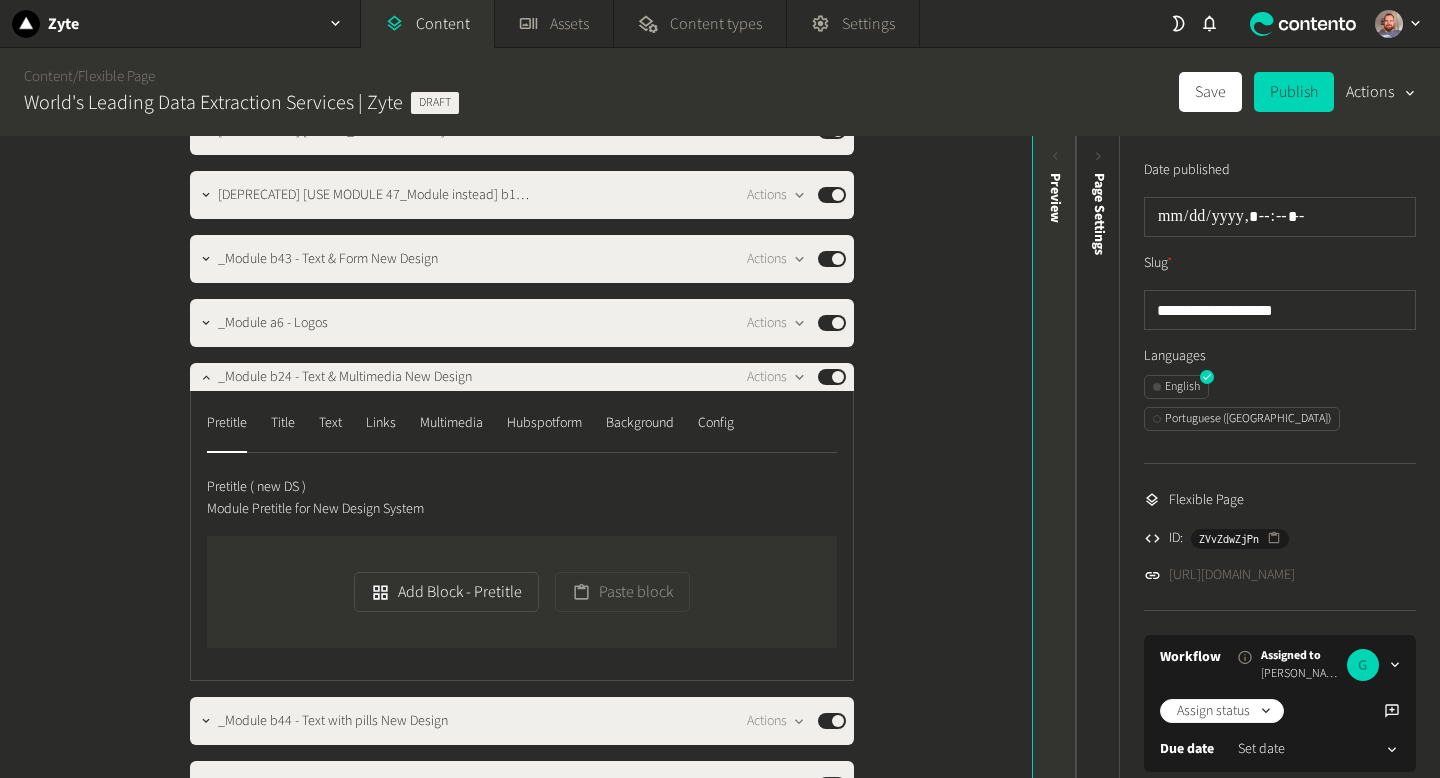 click on "Preview" 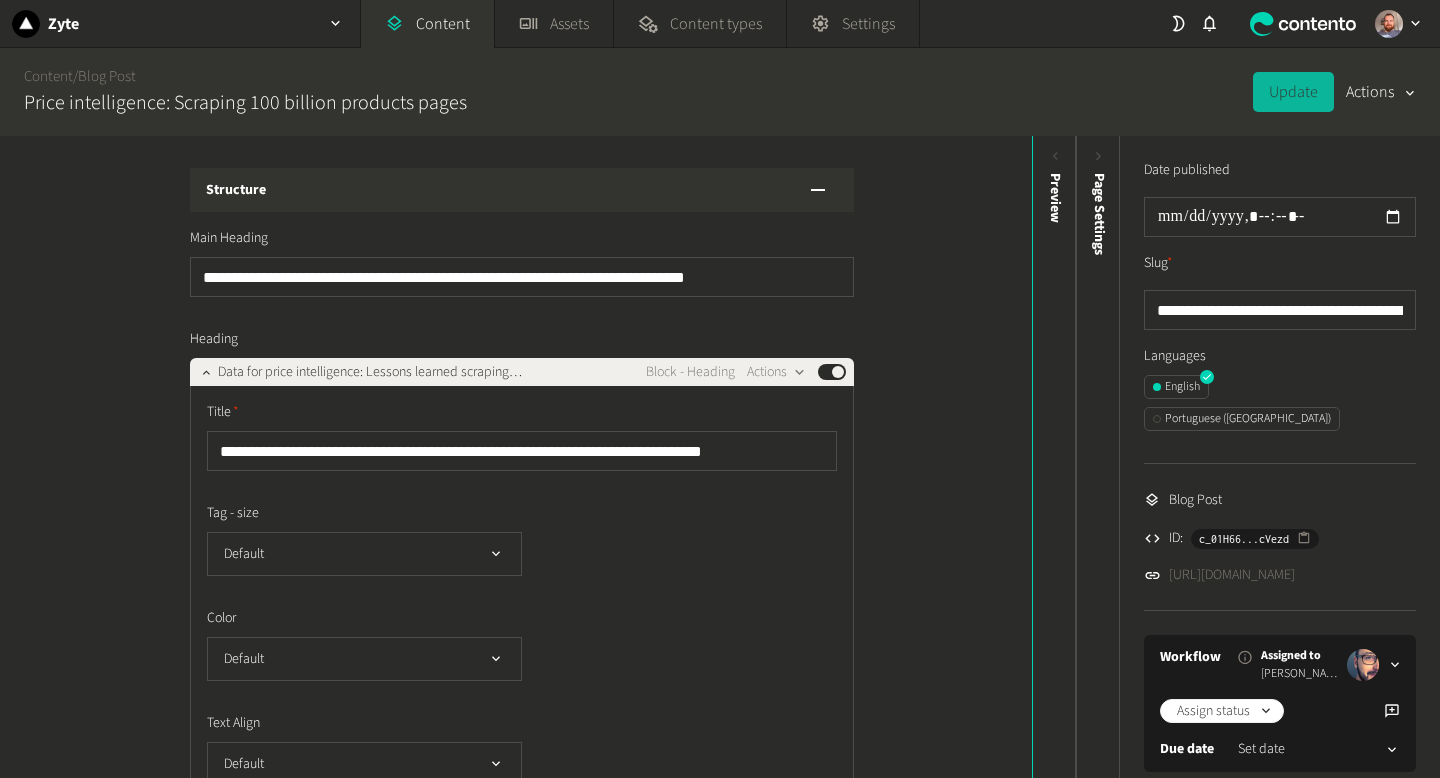 scroll, scrollTop: 0, scrollLeft: 0, axis: both 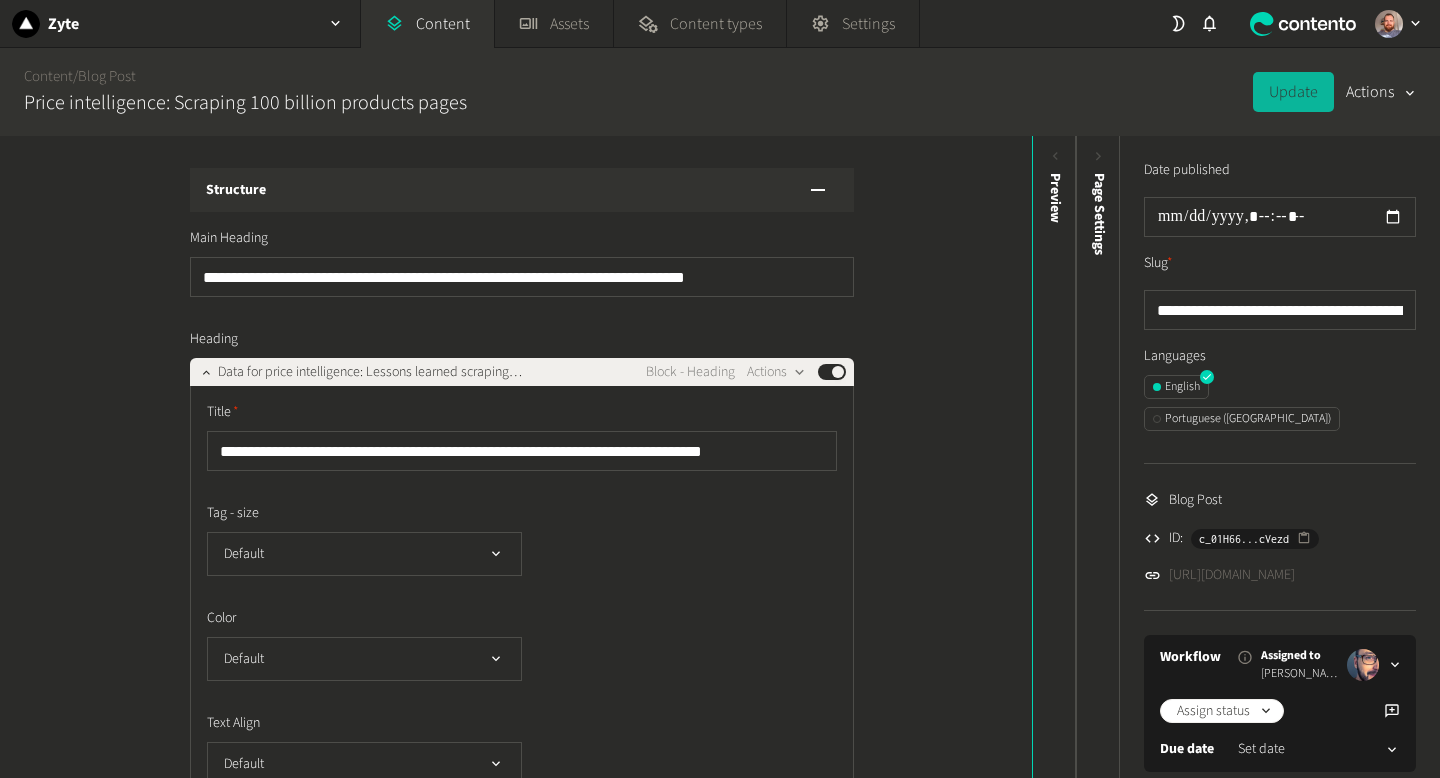 click on "https://dev.zyte.com/blog/price-intelligence-web-scraping-at-scale-100-billion-products" 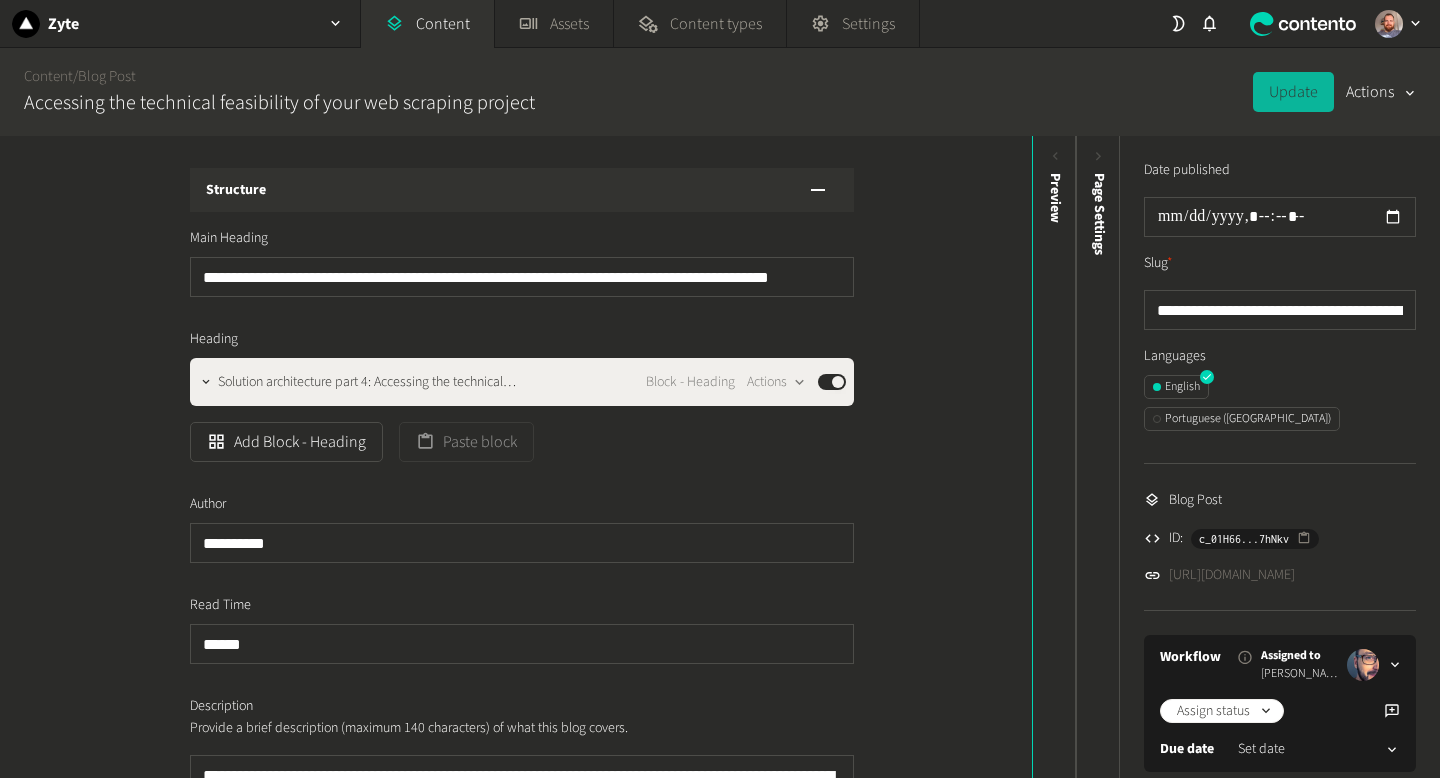 scroll, scrollTop: 0, scrollLeft: 0, axis: both 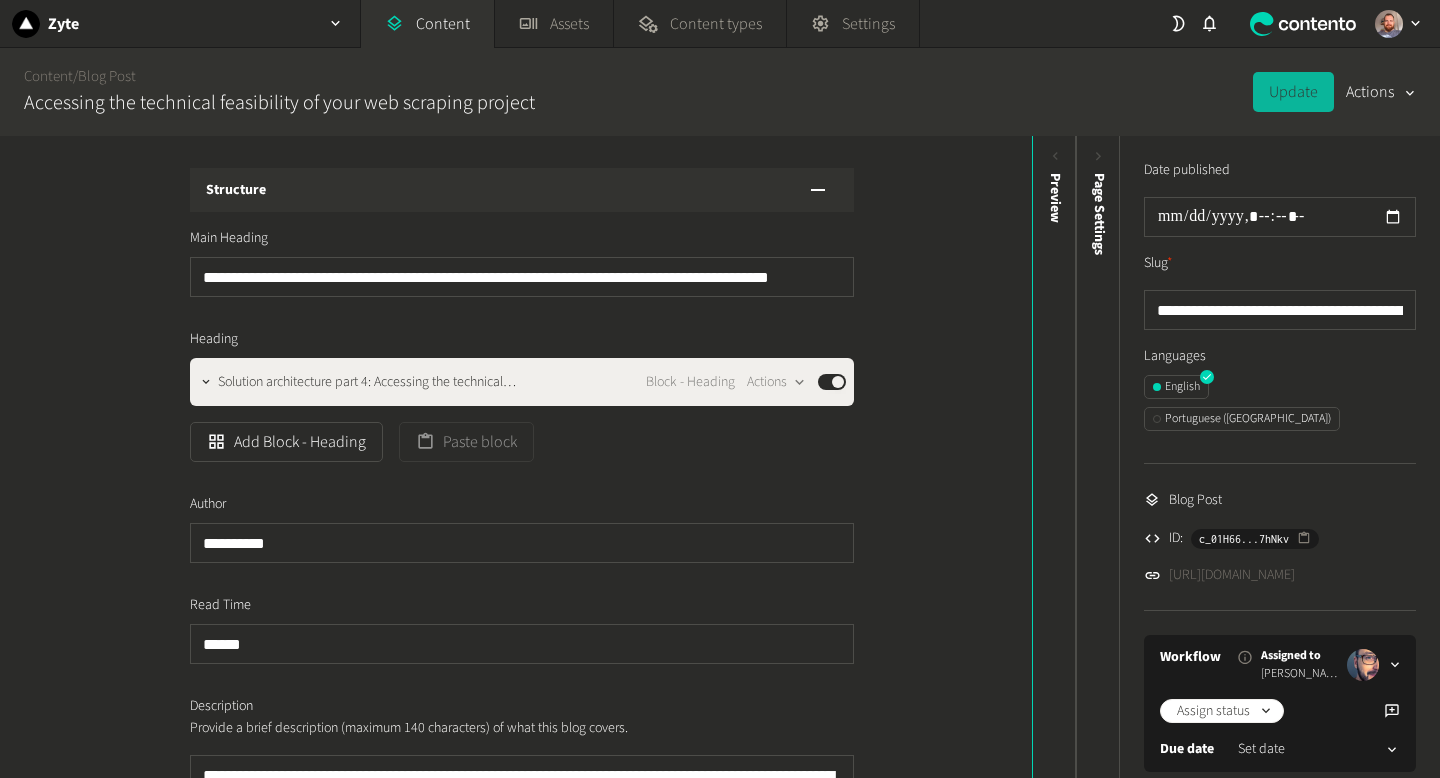 click on "https://dev.zyte.com/blog/solution-architecture-part-4-accessing-the-technical-feasibility-of-your-web-scraping-project" 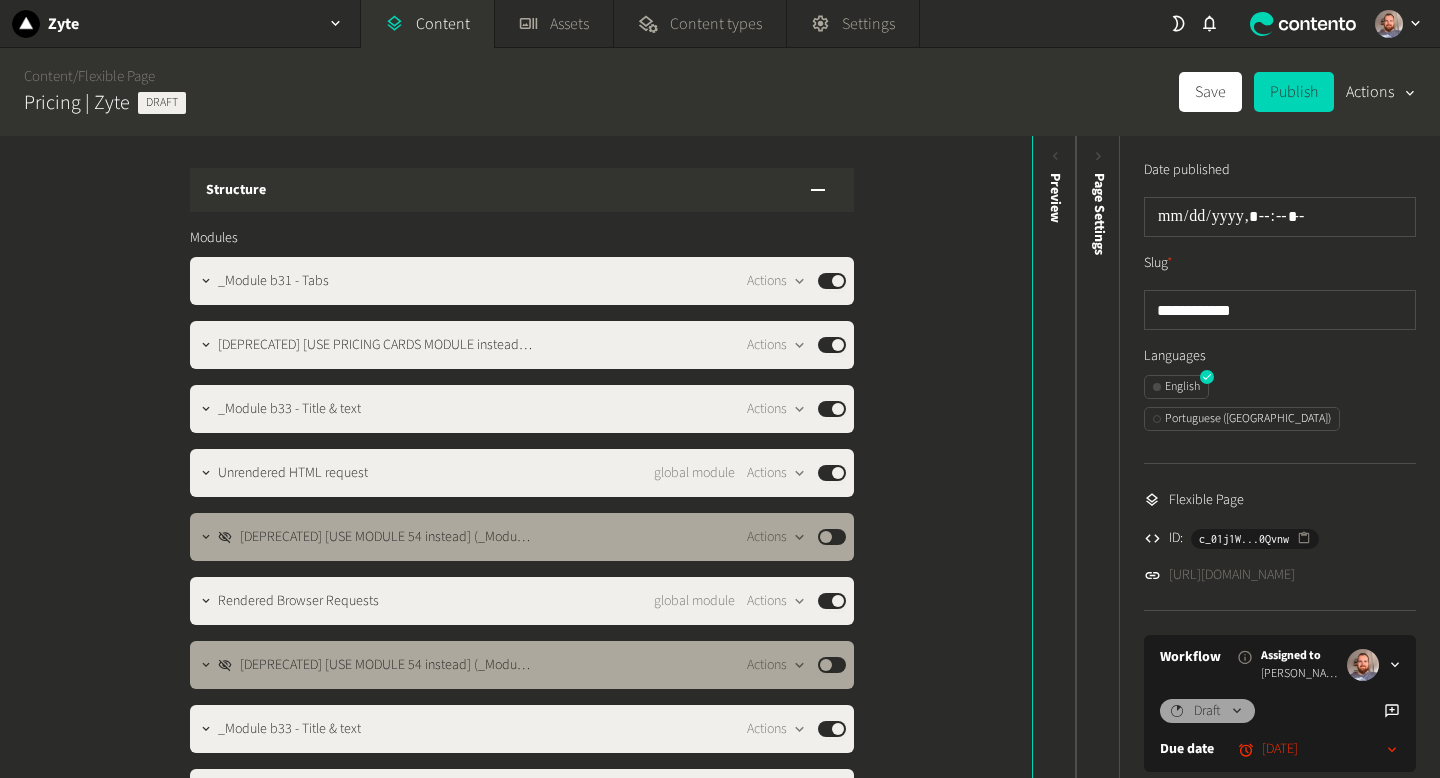 scroll, scrollTop: 0, scrollLeft: 0, axis: both 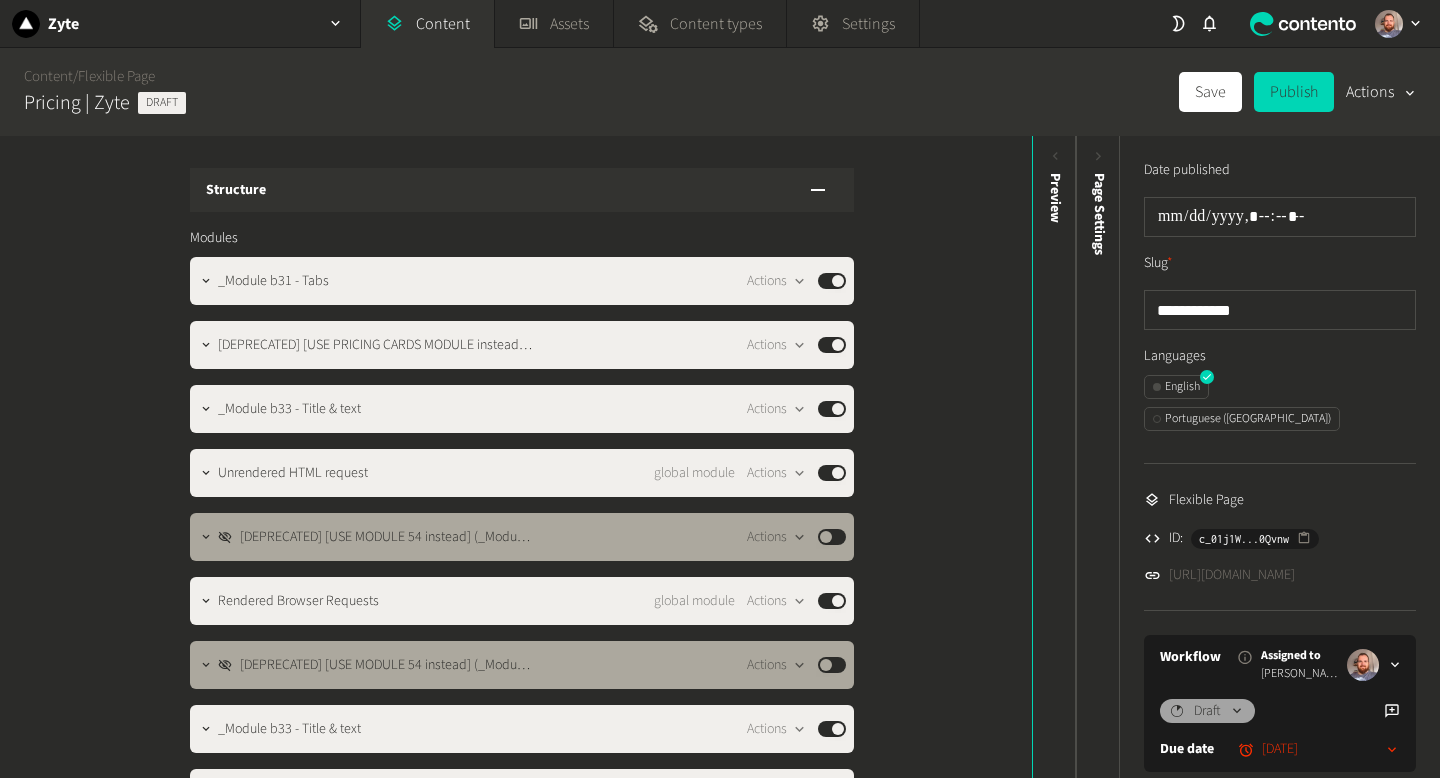 click on "https://dev.zyte.com/pricing-copy" 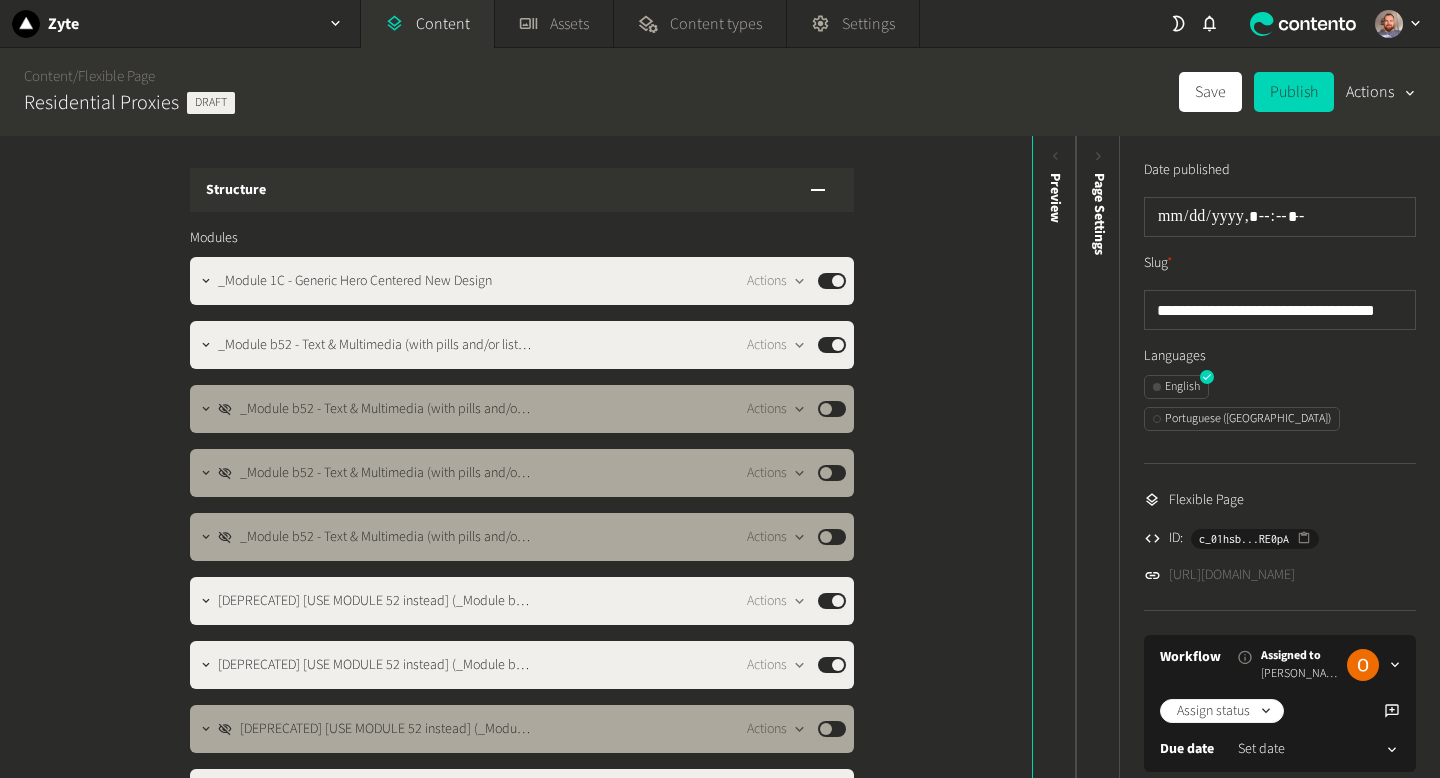scroll, scrollTop: 0, scrollLeft: 0, axis: both 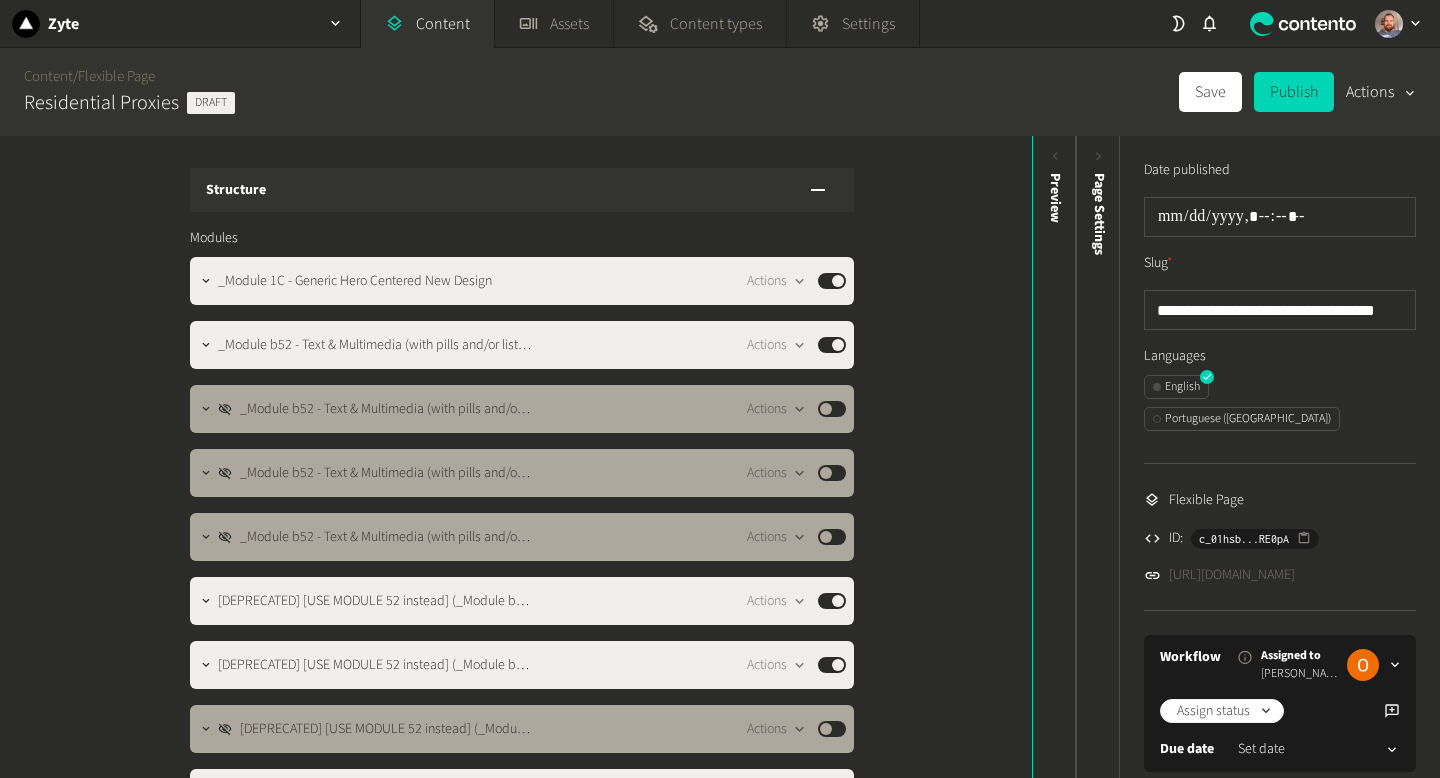 click on "https://dev.zyte.com/smart-proxy-manager-residential-copy" 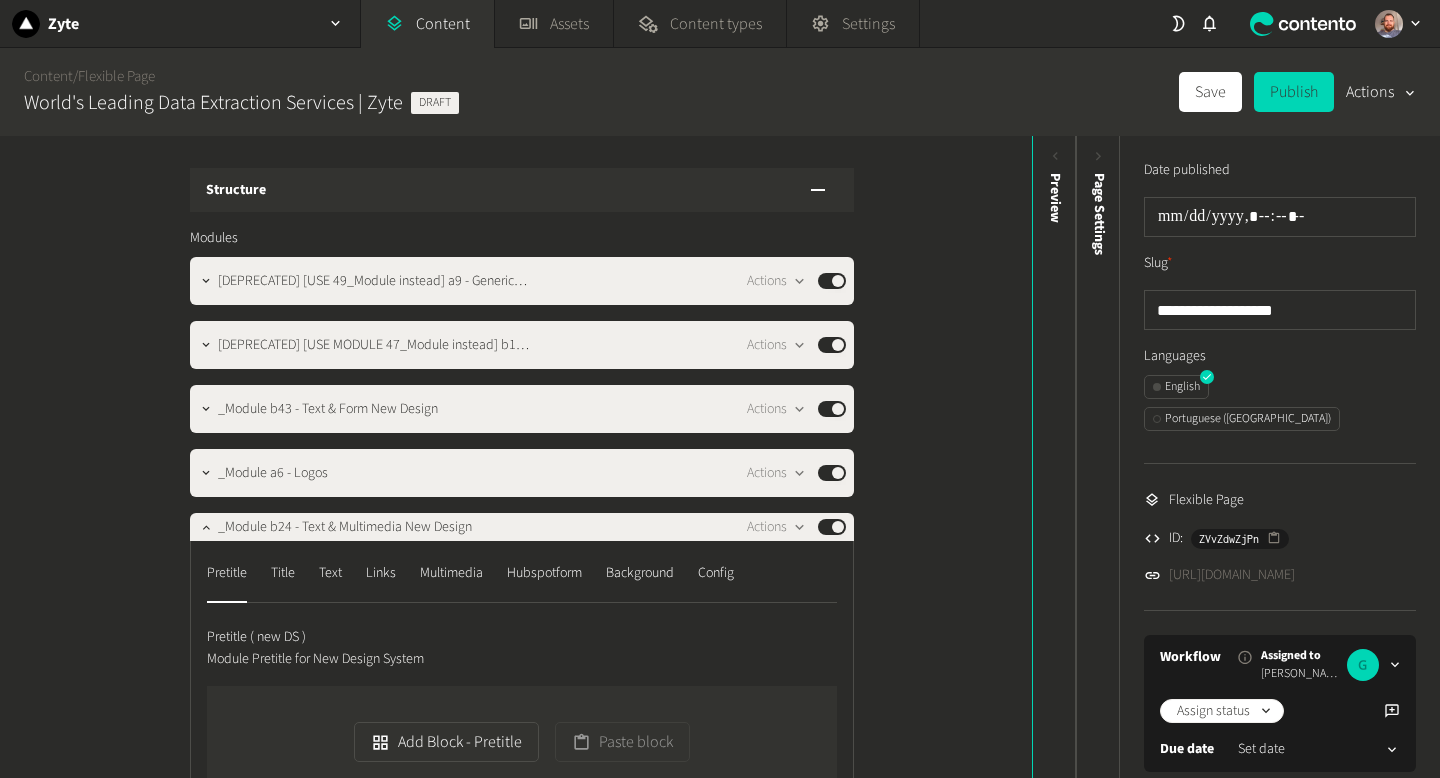 scroll, scrollTop: 0, scrollLeft: 0, axis: both 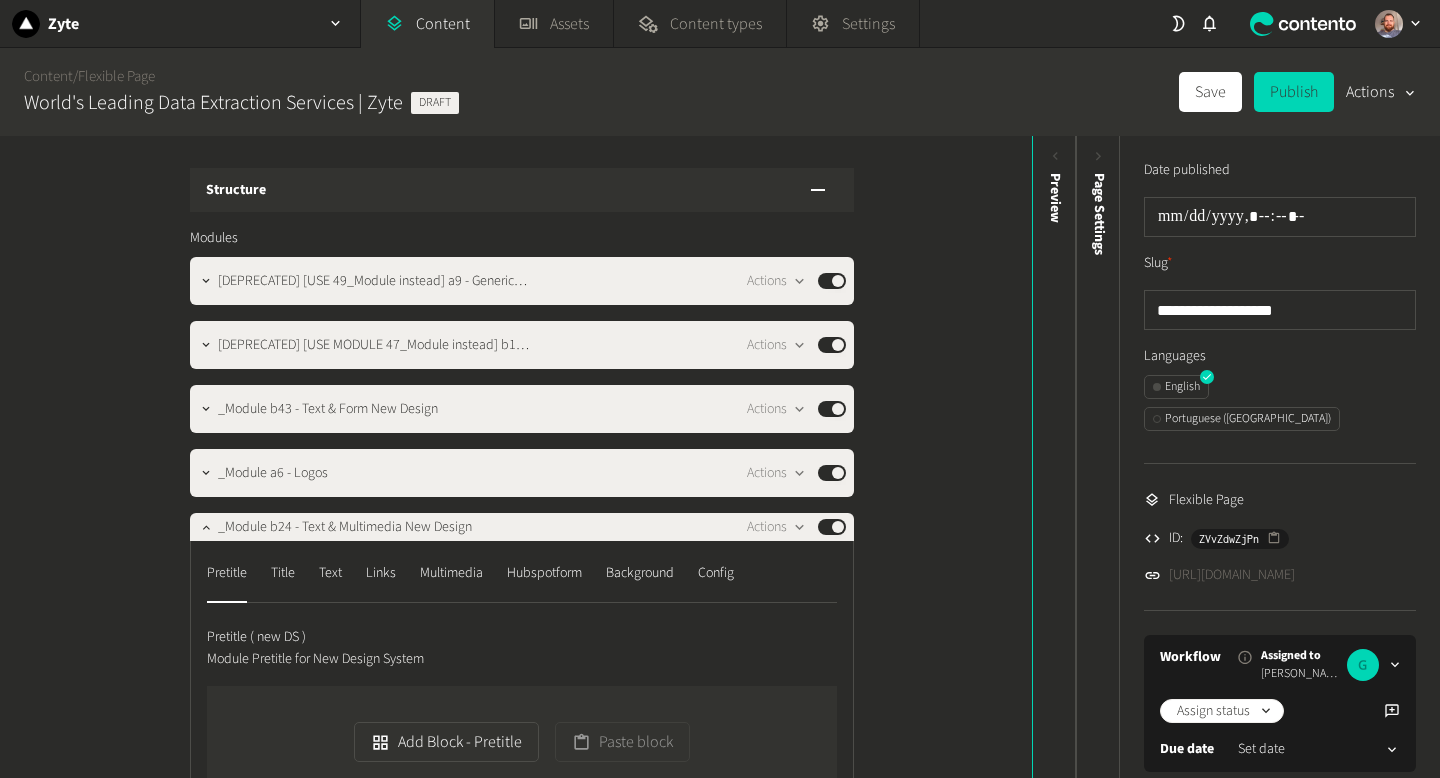 click on "[URL][DOMAIN_NAME]" 